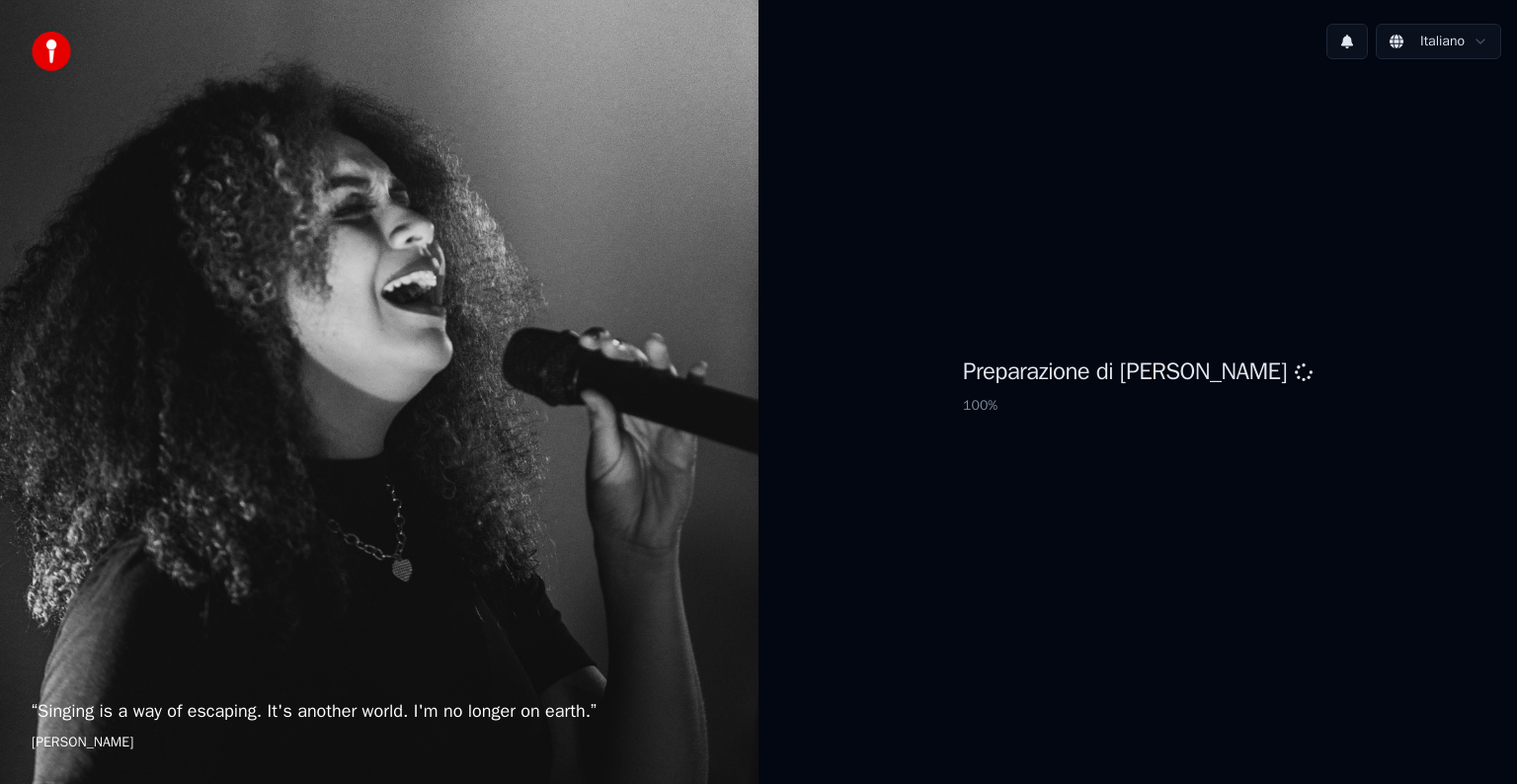 scroll, scrollTop: 0, scrollLeft: 0, axis: both 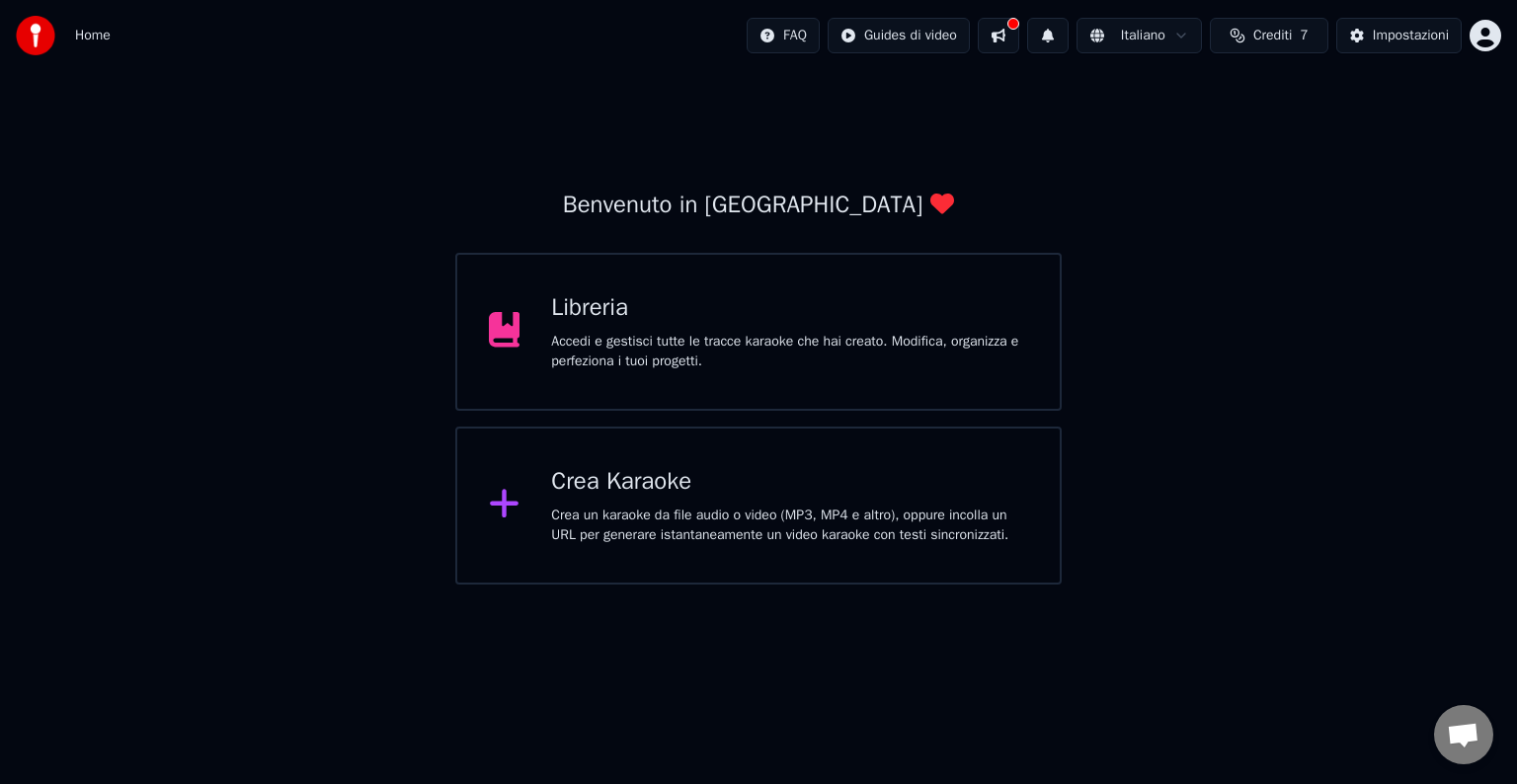 click on "Crea Karaoke" at bounding box center (789, 482) 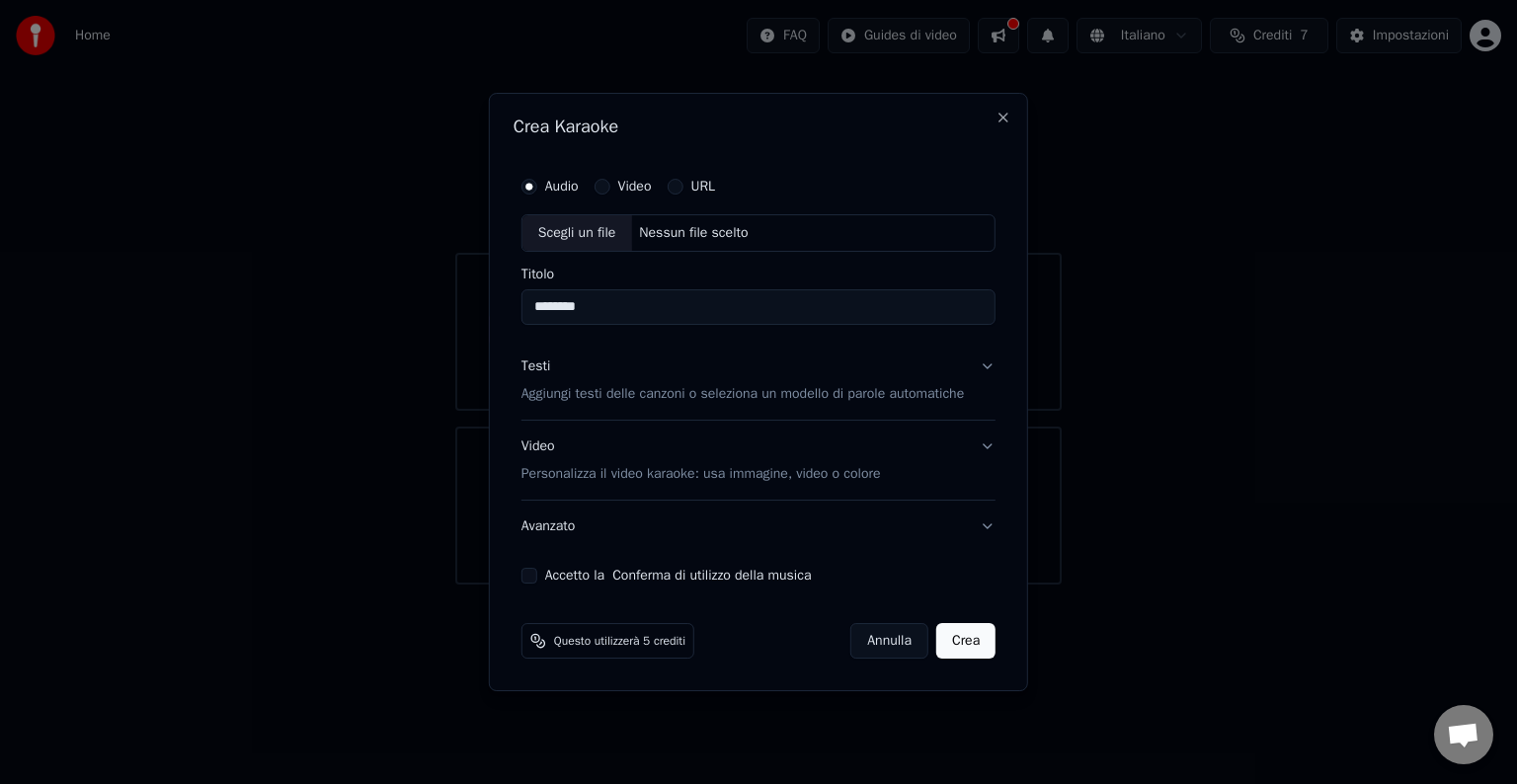 click on "Scegli un file" at bounding box center [577, 233] 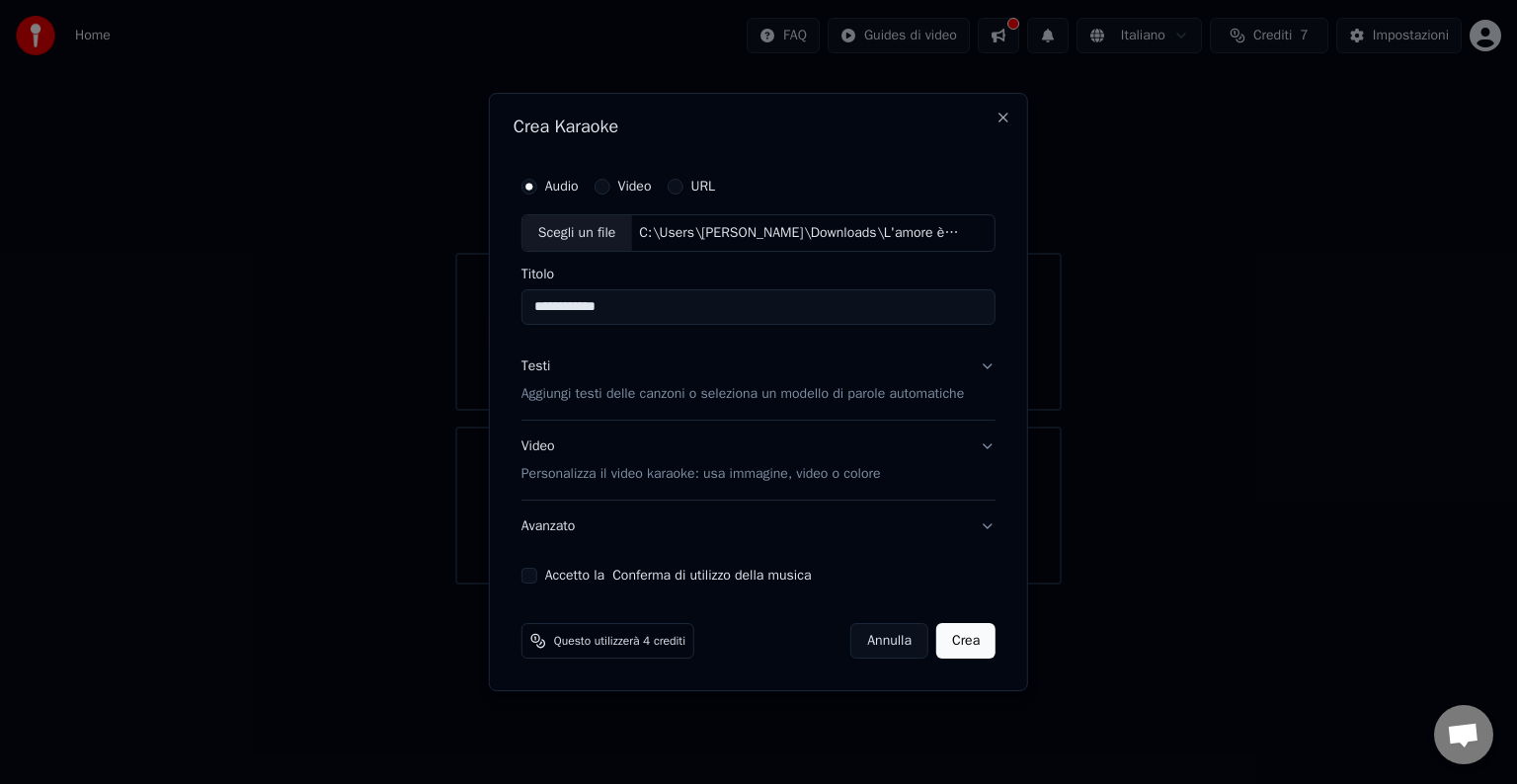 click on "Aggiungi testi delle canzoni o seleziona un modello di parole automatiche" at bounding box center [743, 394] 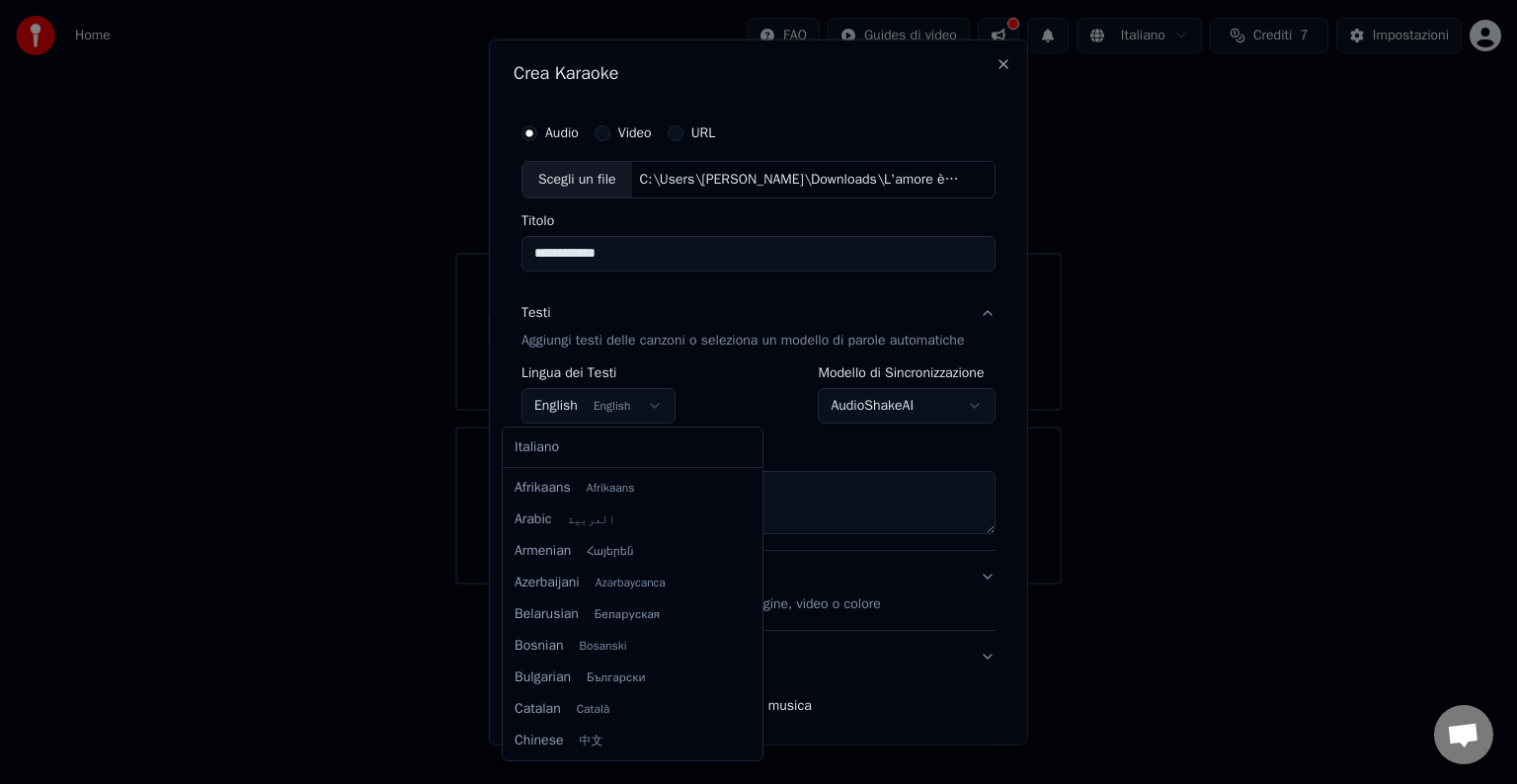 click on "**********" at bounding box center [758, 292] 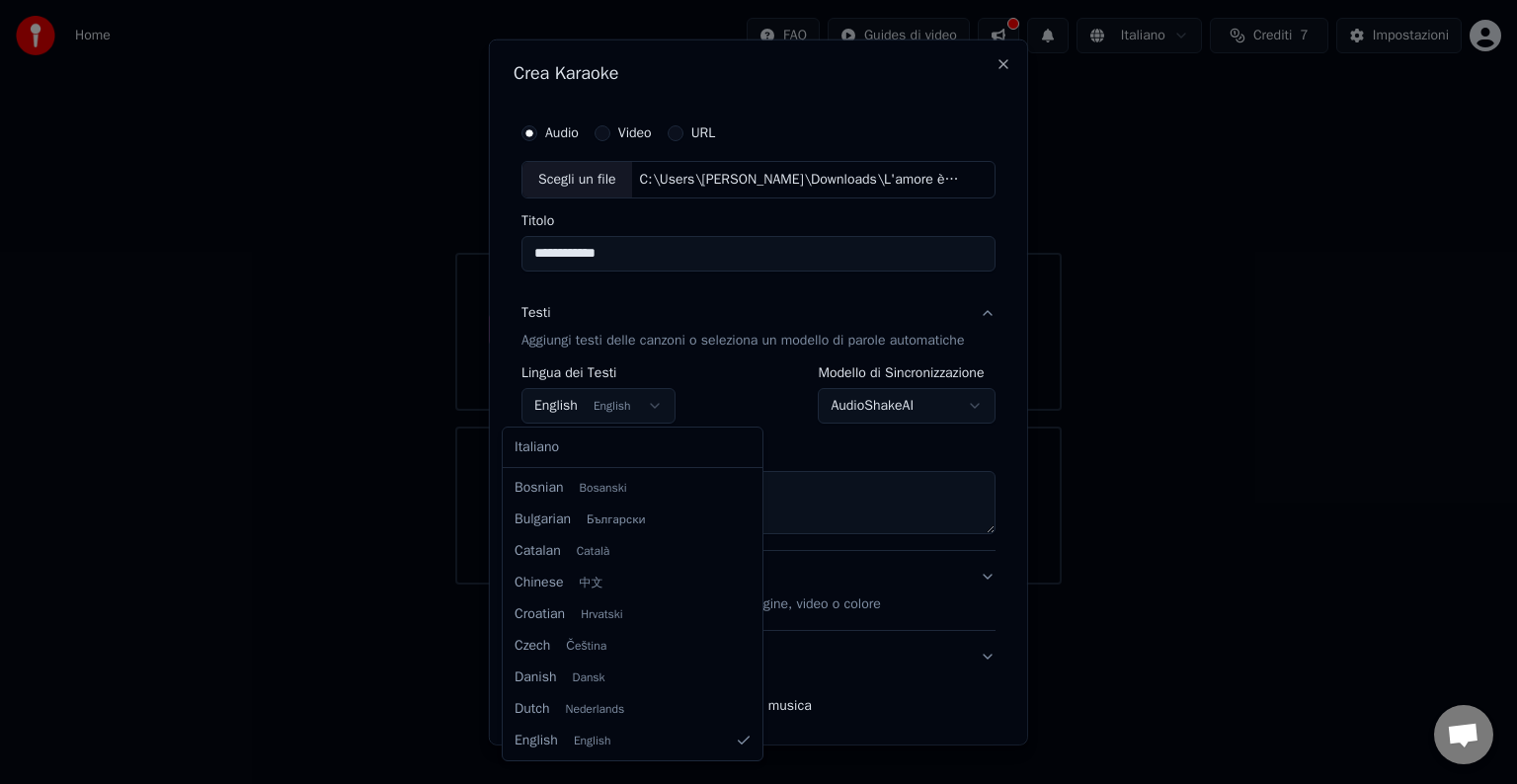 select on "**" 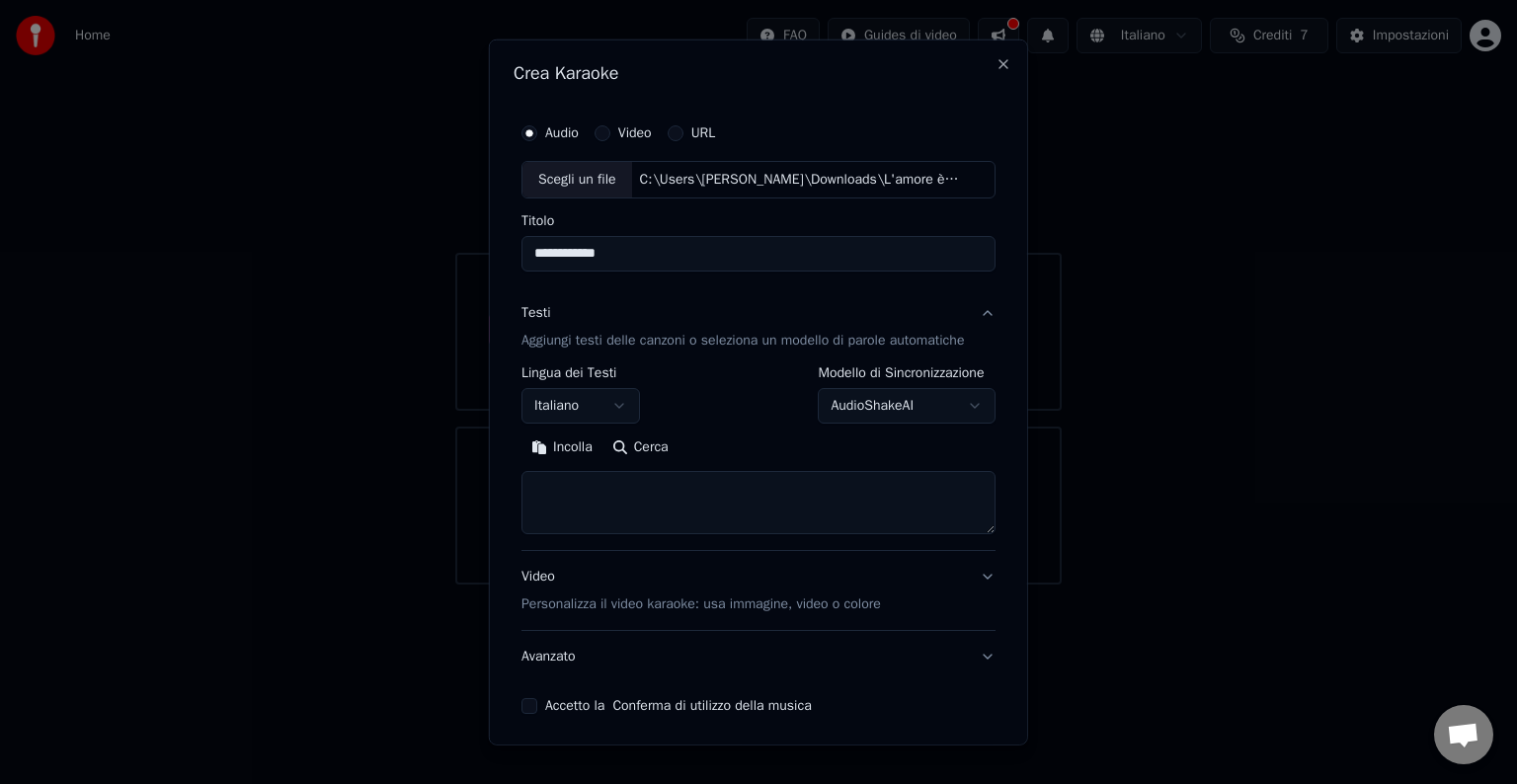 click on "Incolla" at bounding box center [562, 447] 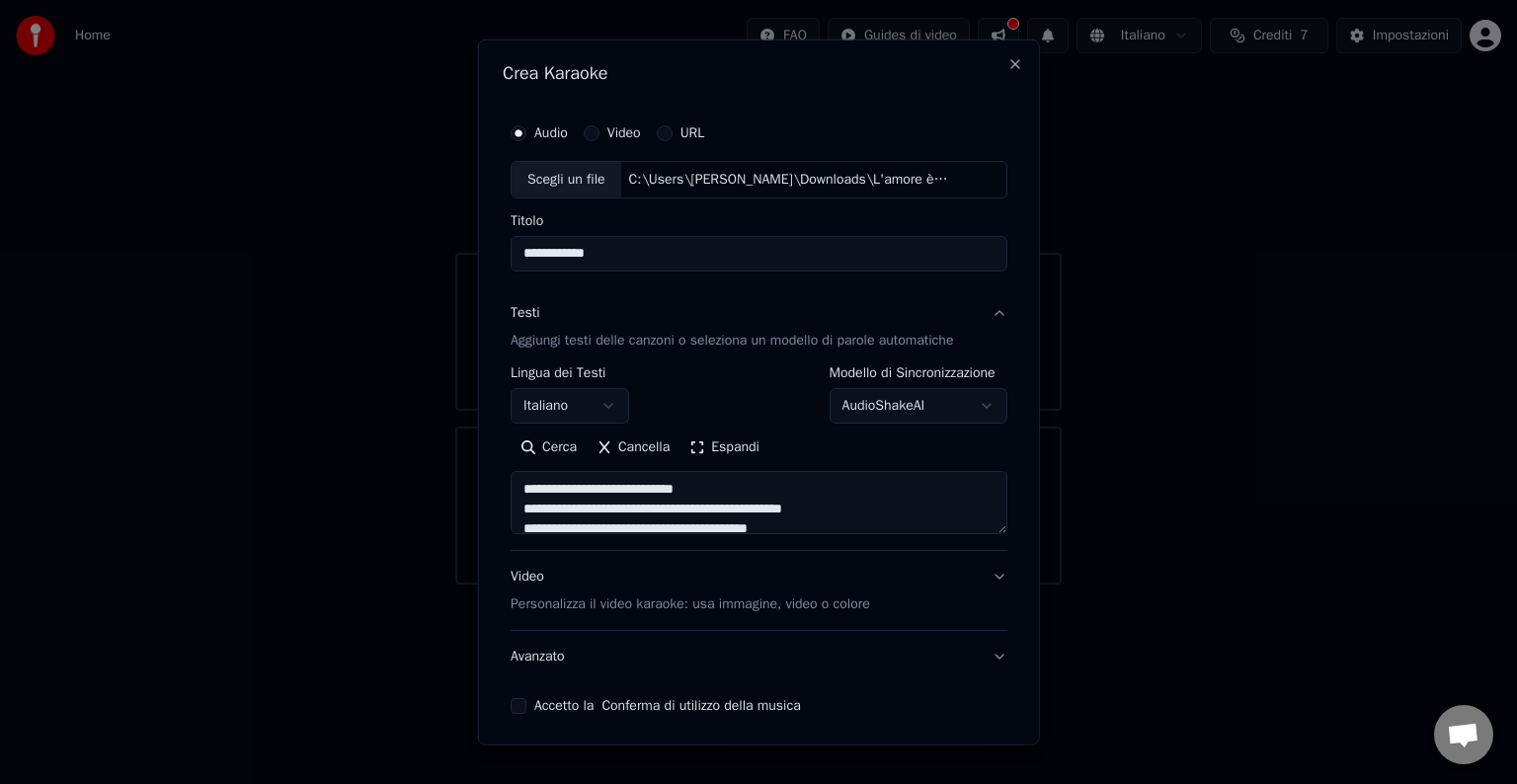 click on "Personalizza il video karaoke: usa immagine, video o colore" at bounding box center (690, 604) 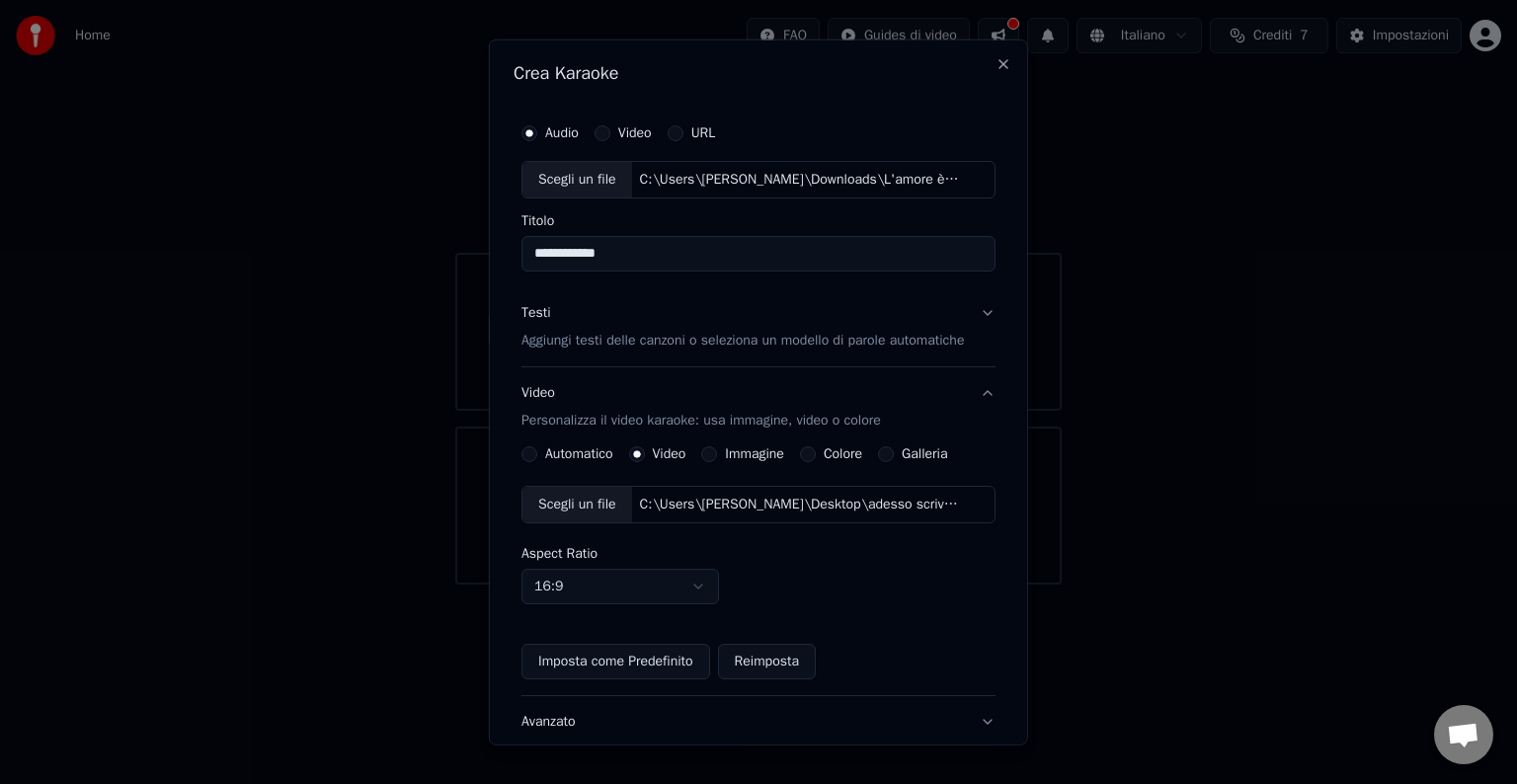 click on "Immagine" at bounding box center (709, 454) 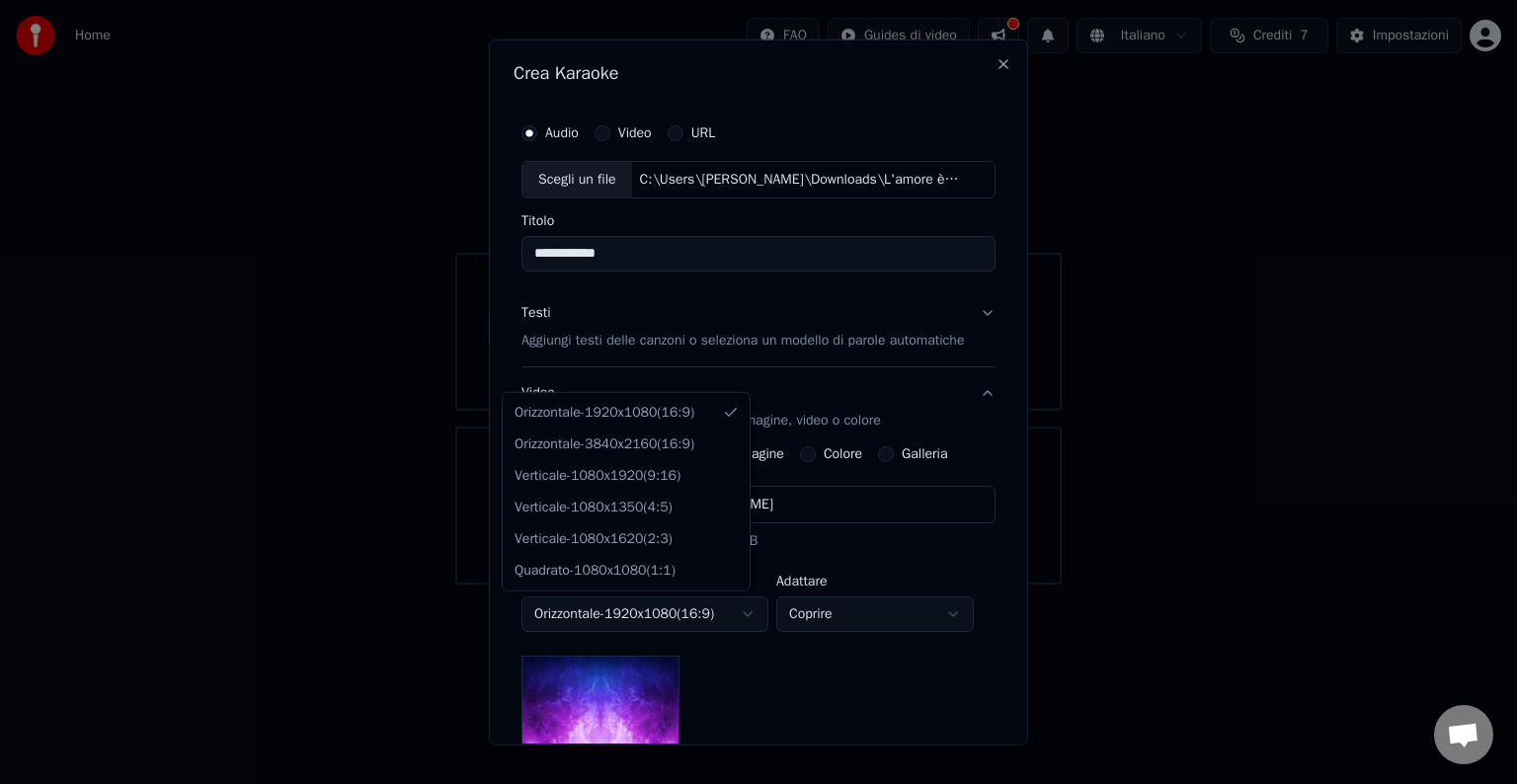 click on "**********" at bounding box center (758, 292) 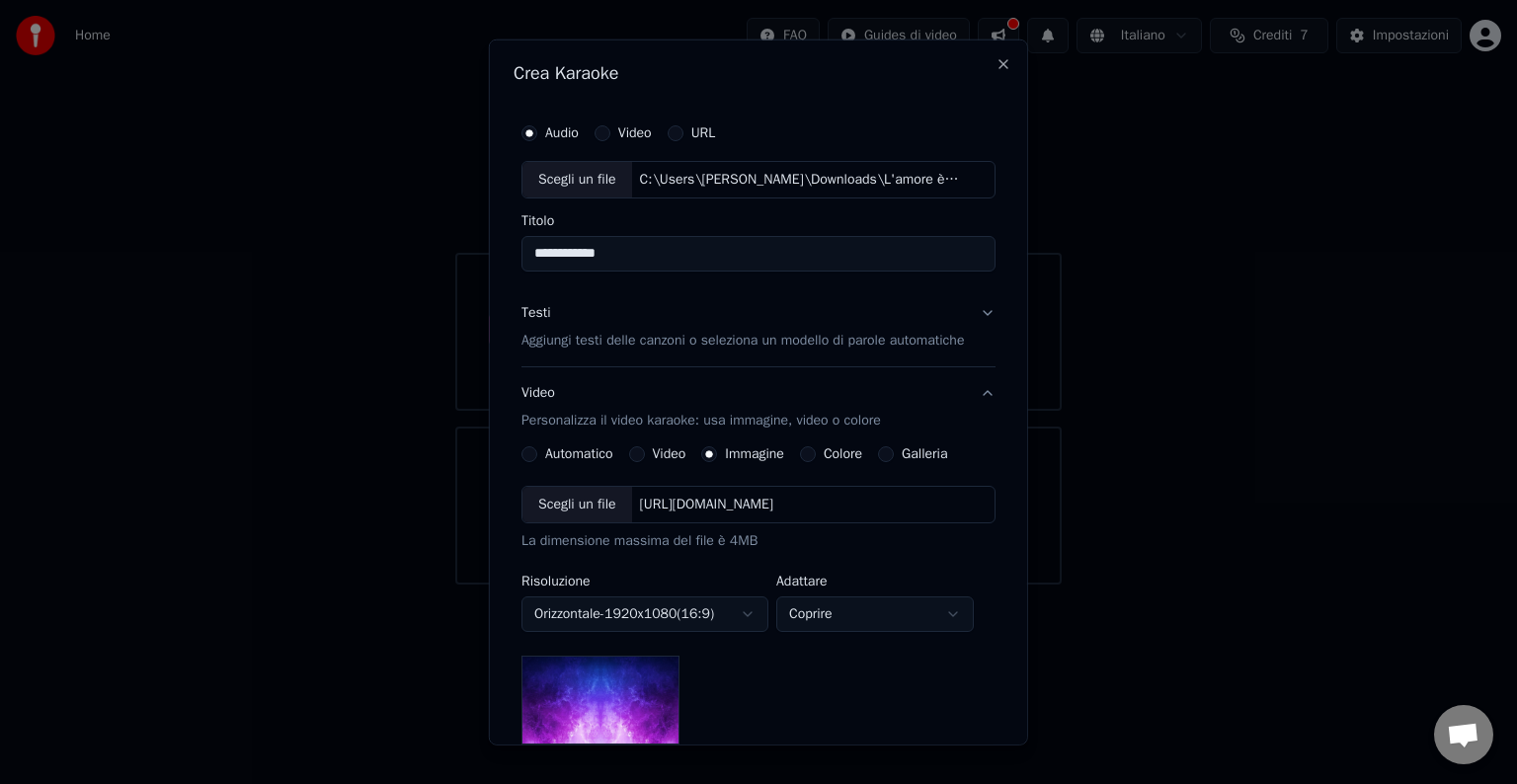 click on "**********" at bounding box center (758, 292) 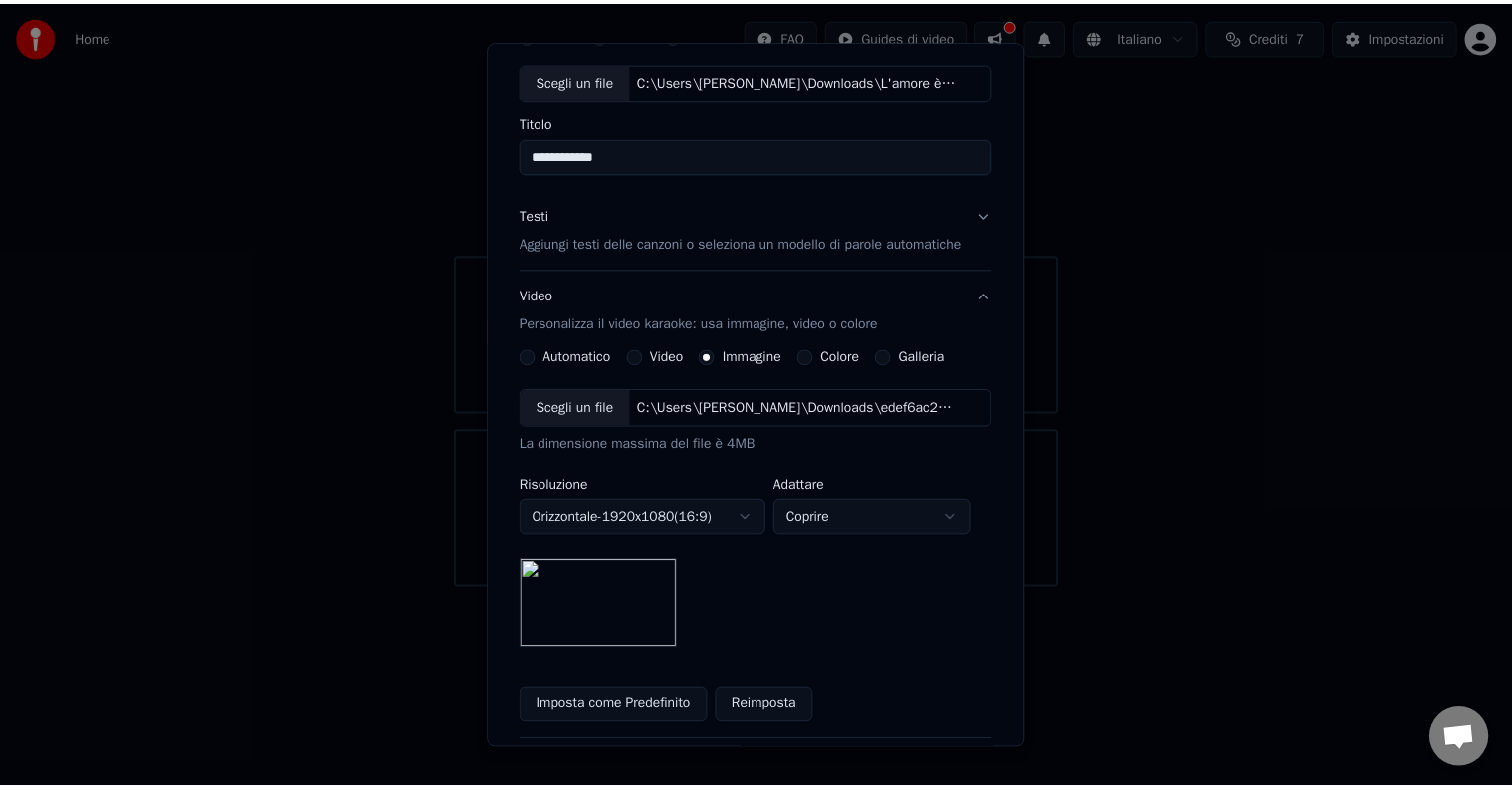 scroll, scrollTop: 283, scrollLeft: 0, axis: vertical 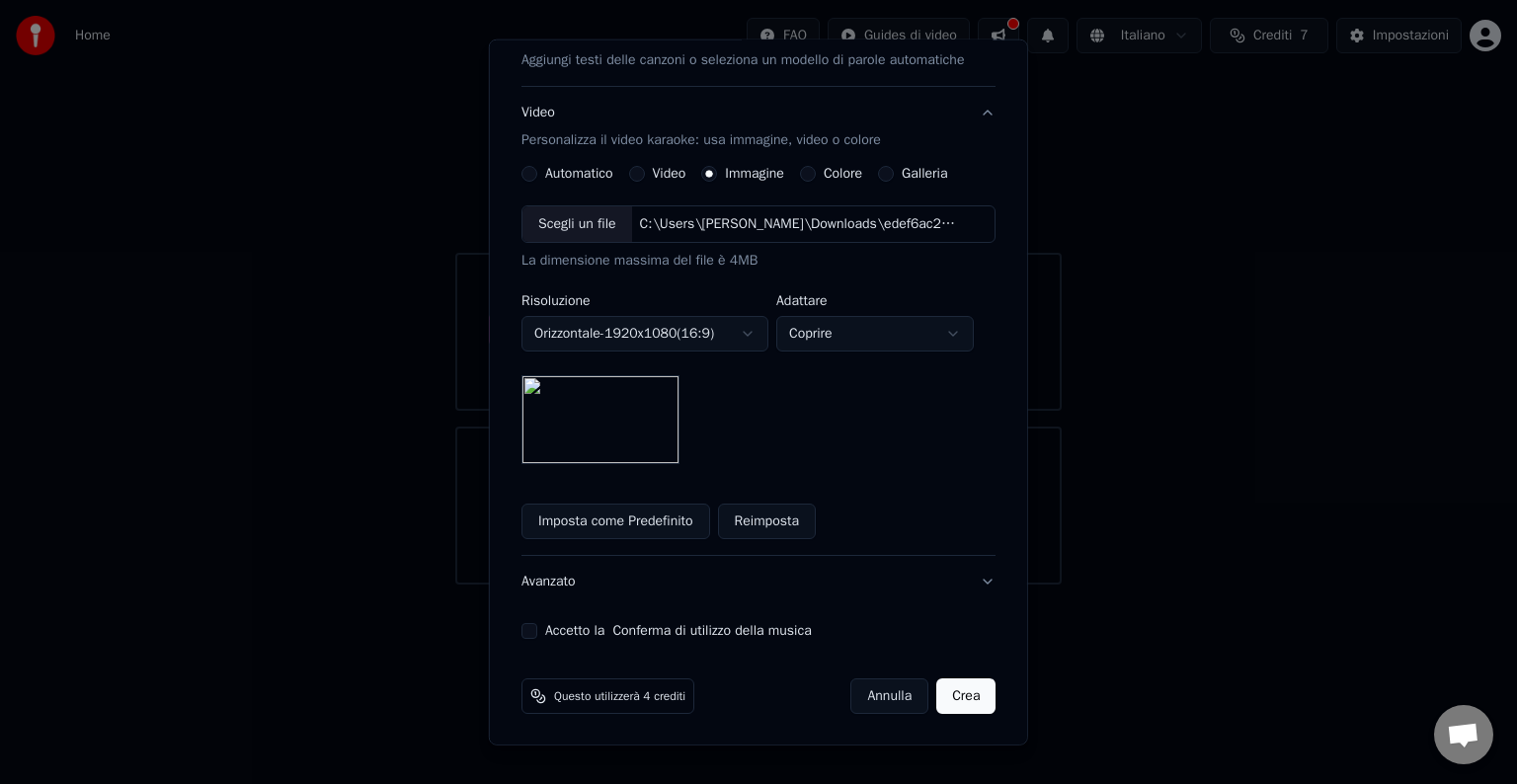 click on "Accetto la   Conferma di utilizzo della musica" at bounding box center [758, 631] 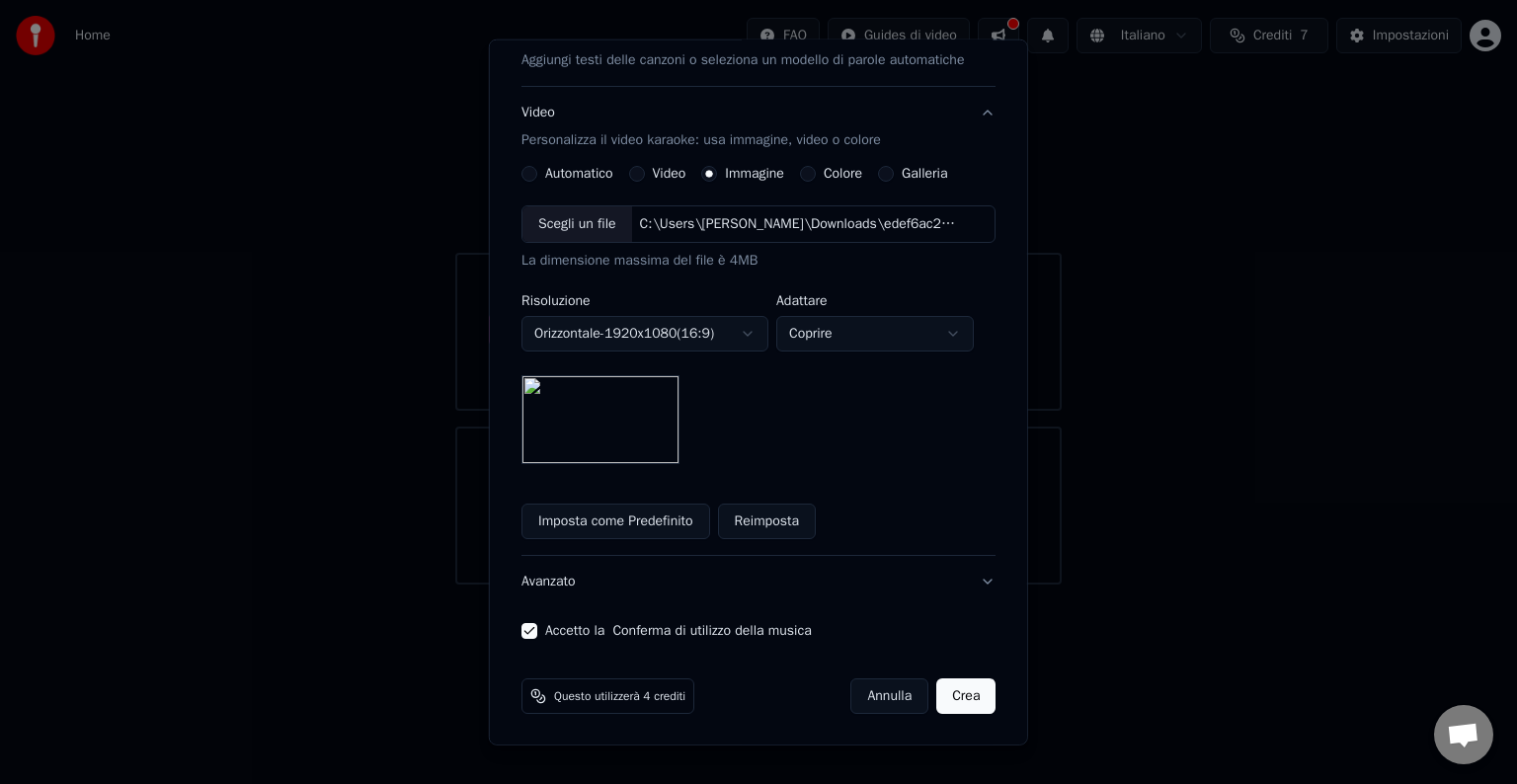click on "Crea" at bounding box center [966, 696] 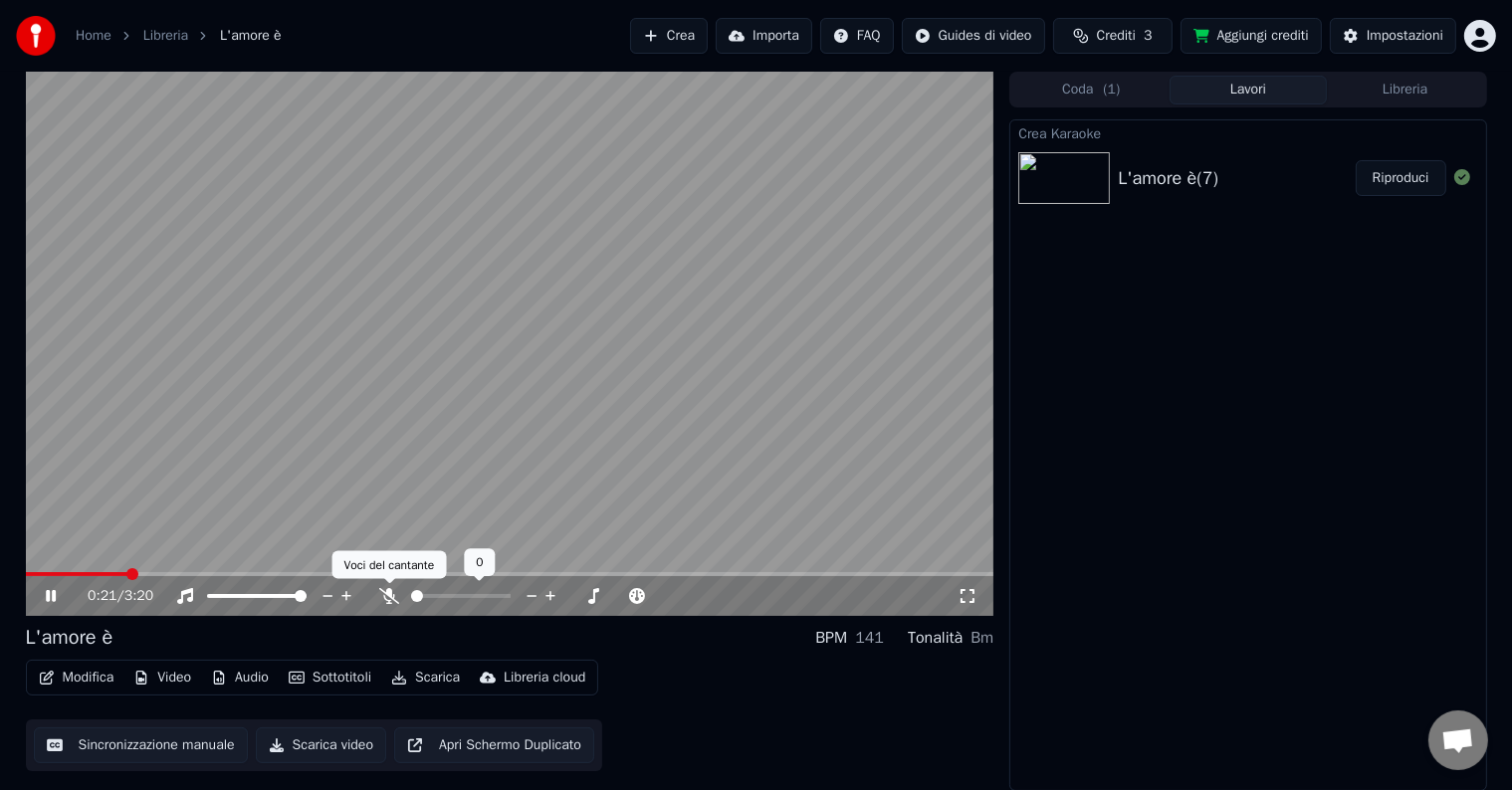 click 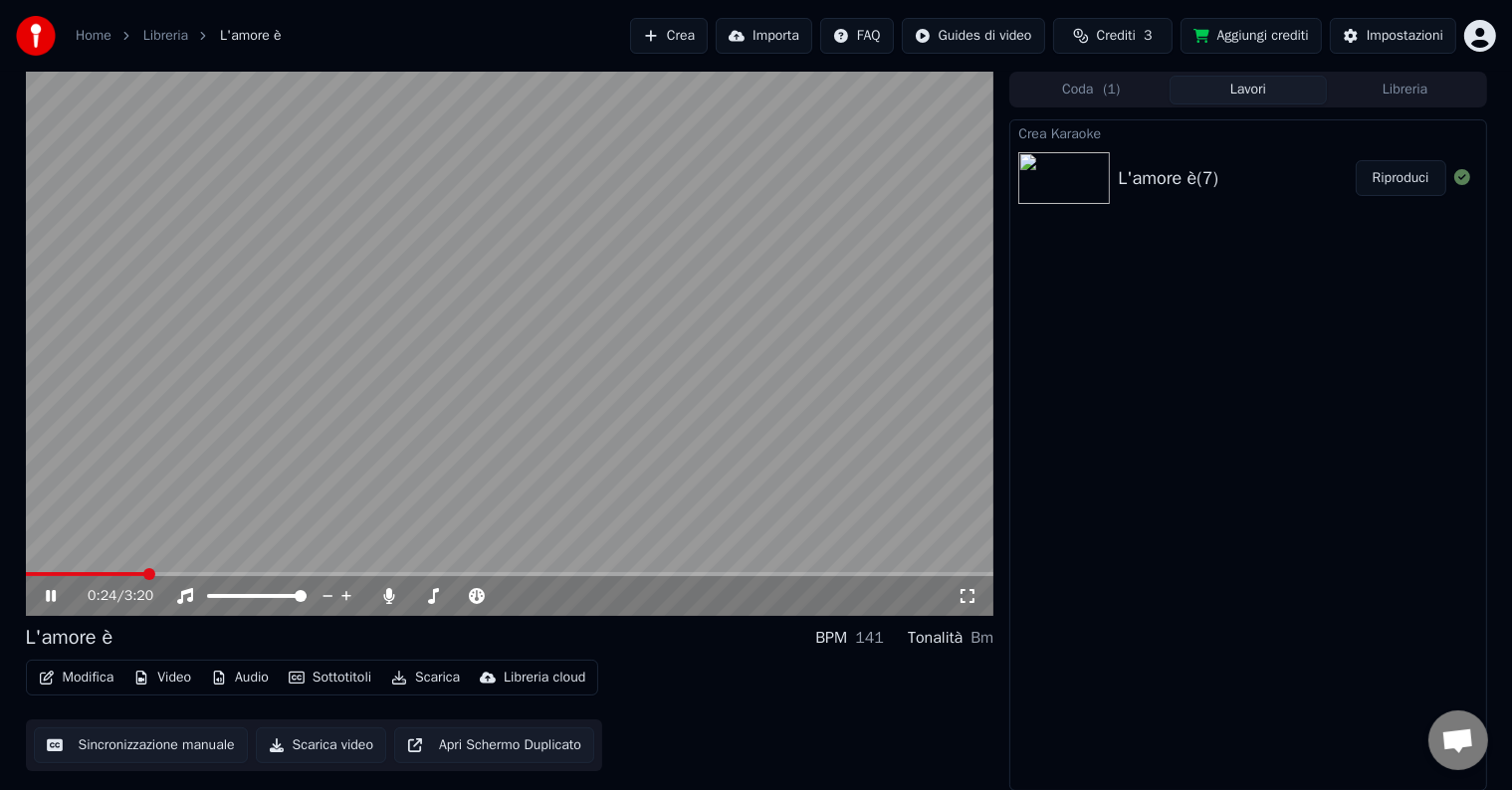 click on "Scarica" at bounding box center (425, 678) 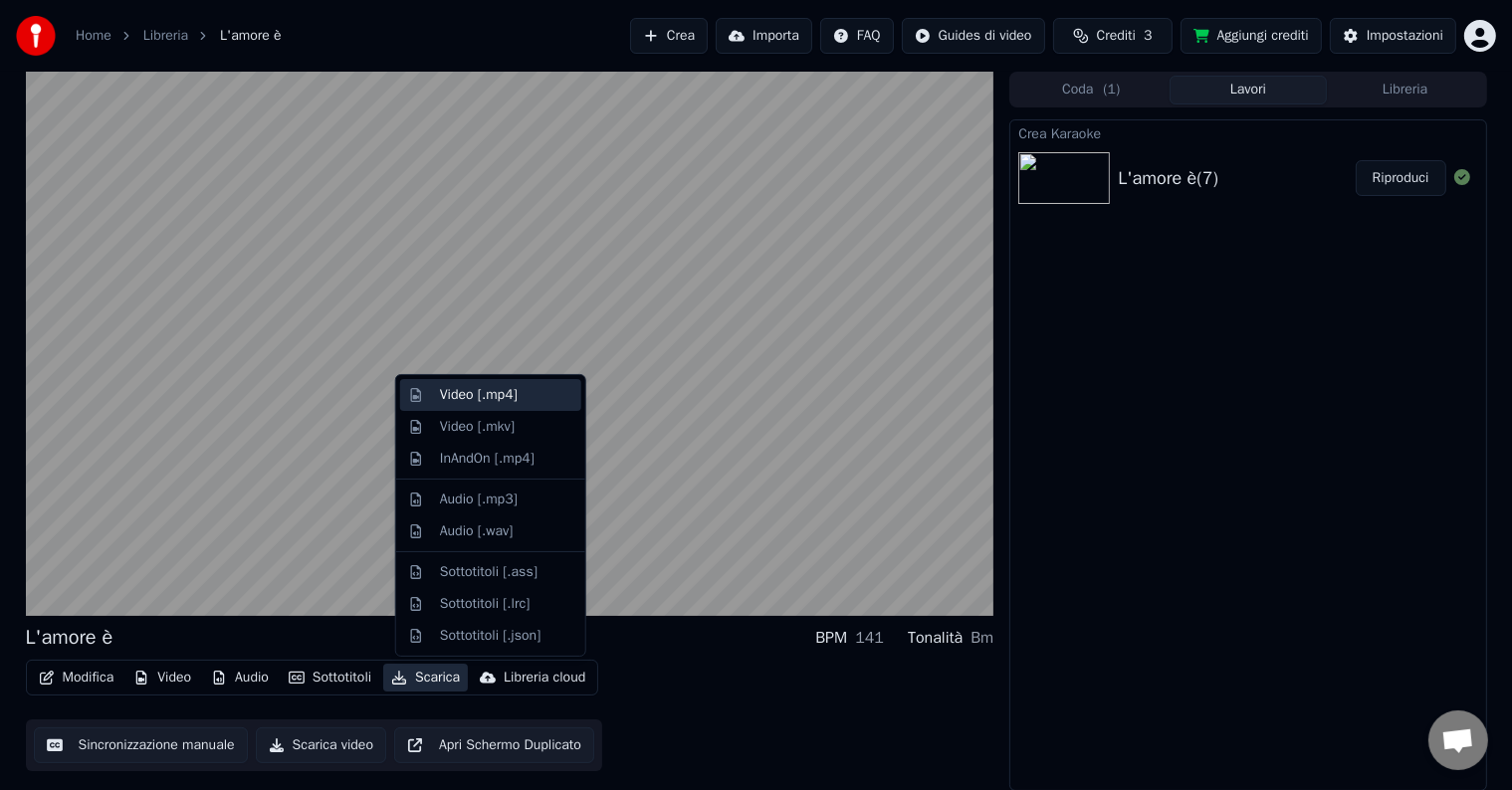 click on "Video [.mp4]" at bounding box center (479, 395) 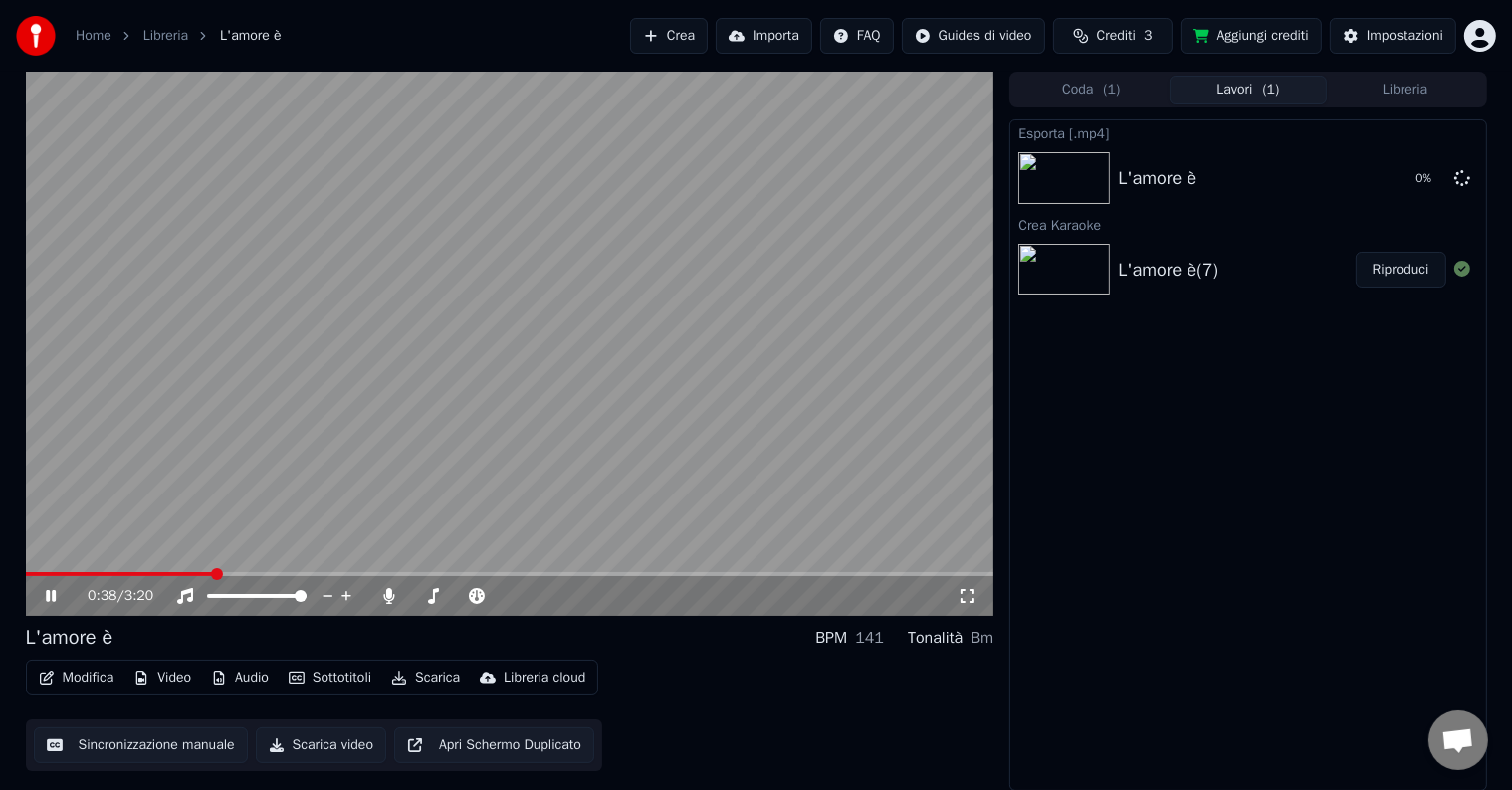 click at bounding box center (510, 343) 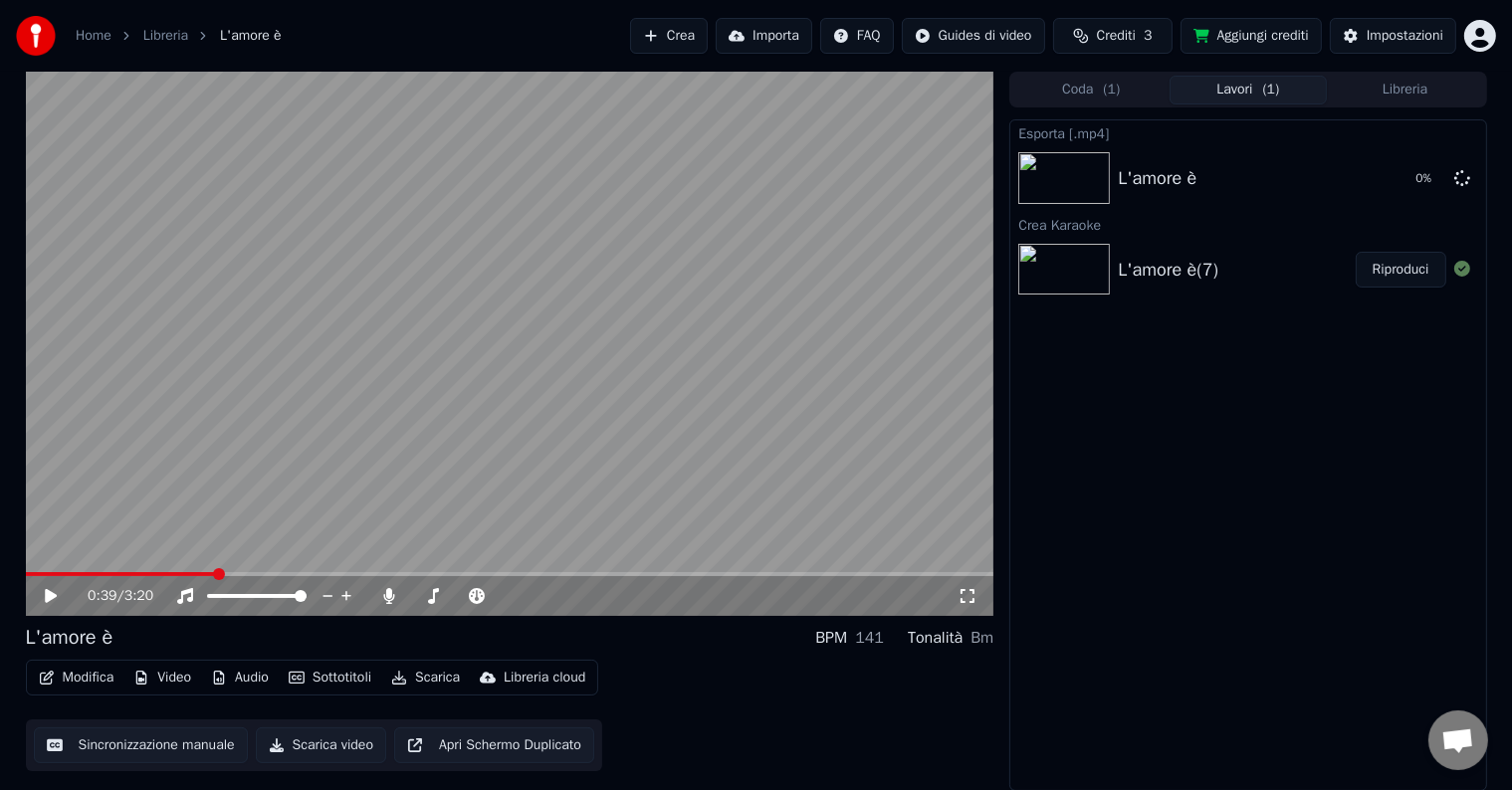 drag, startPoint x: 111, startPoint y: 570, endPoint x: 56, endPoint y: 573, distance: 55.0818 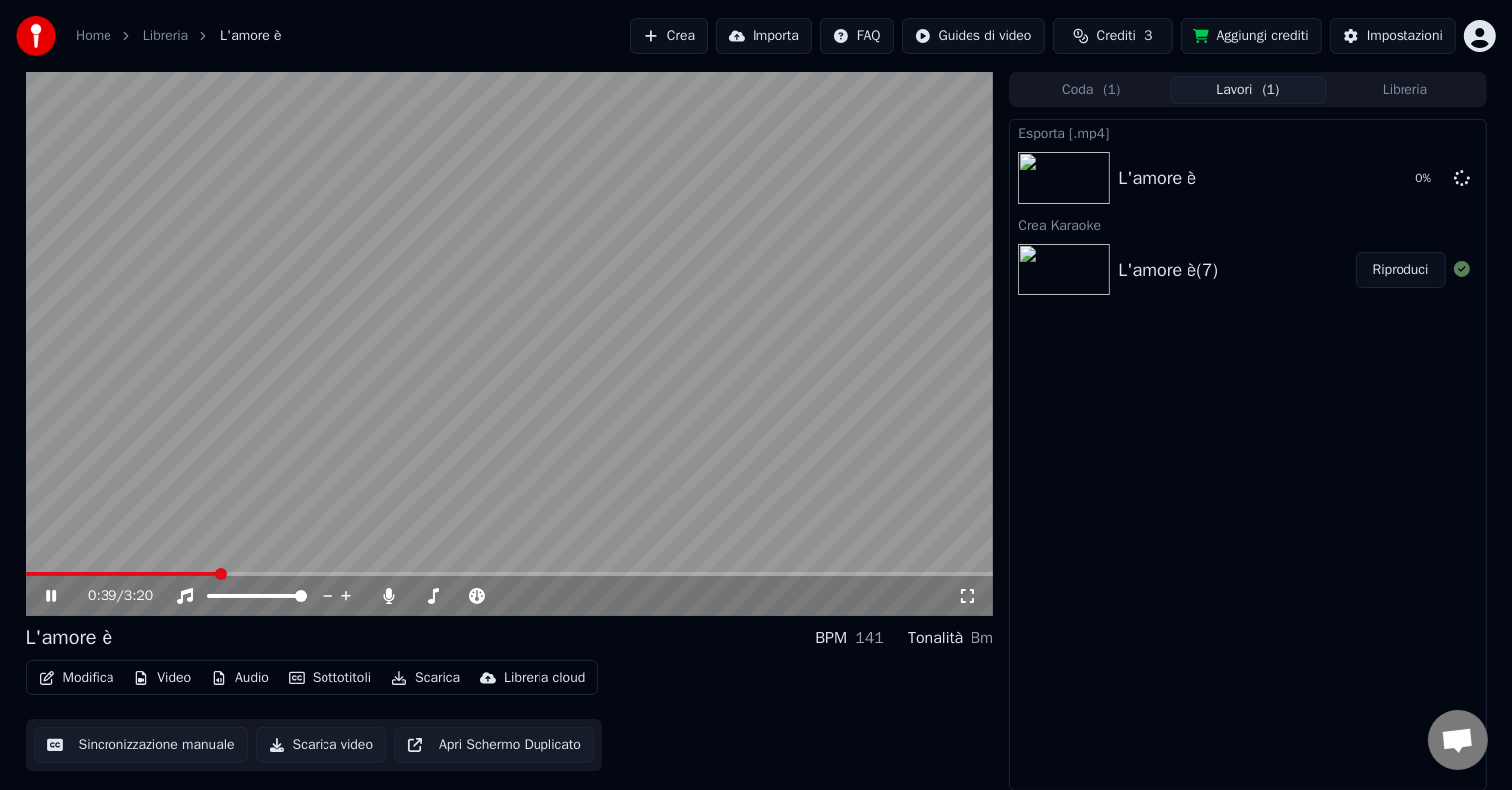 click at bounding box center (121, 574) 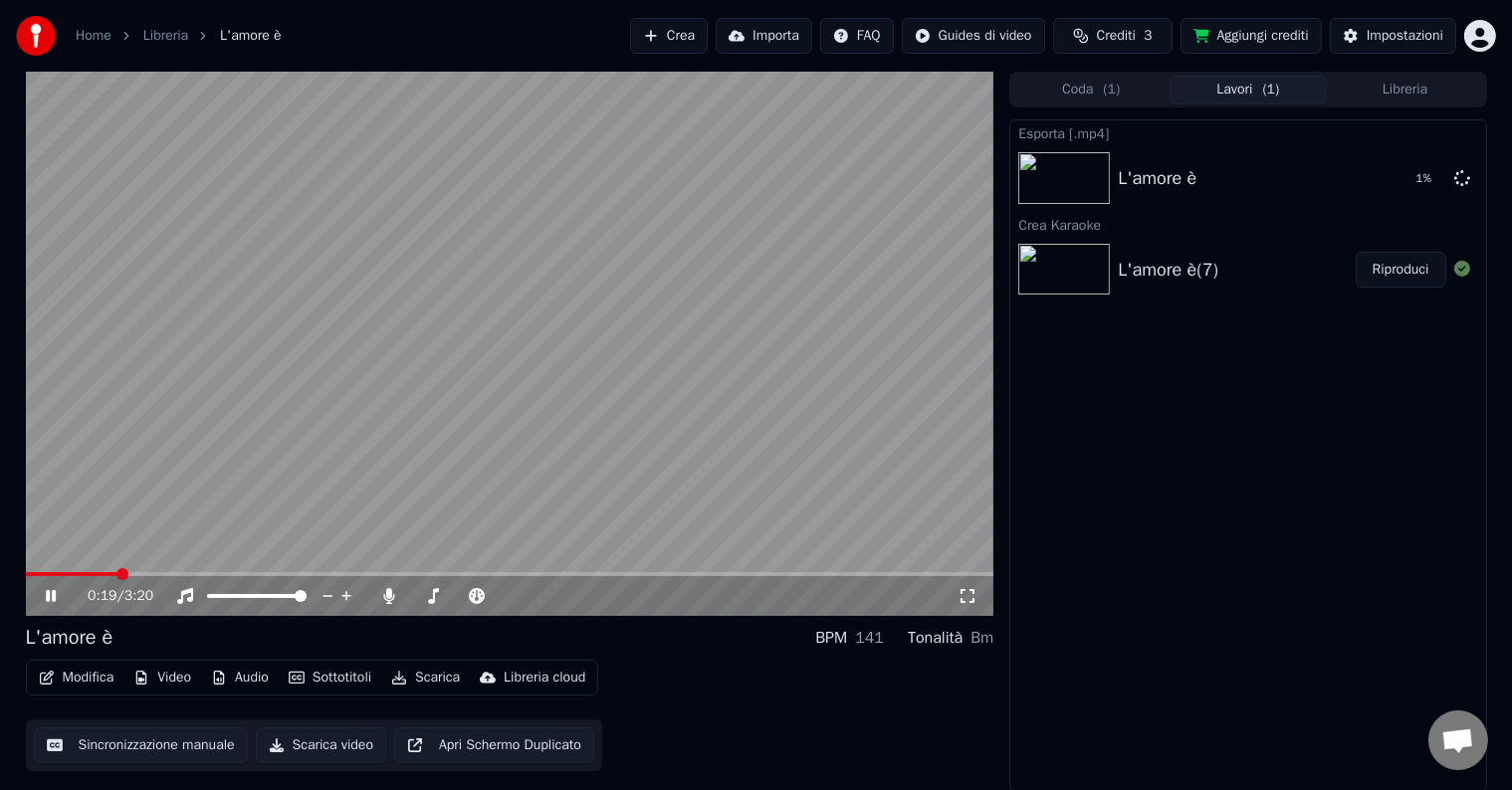 drag, startPoint x: 90, startPoint y: 566, endPoint x: 16, endPoint y: 557, distance: 74.54529 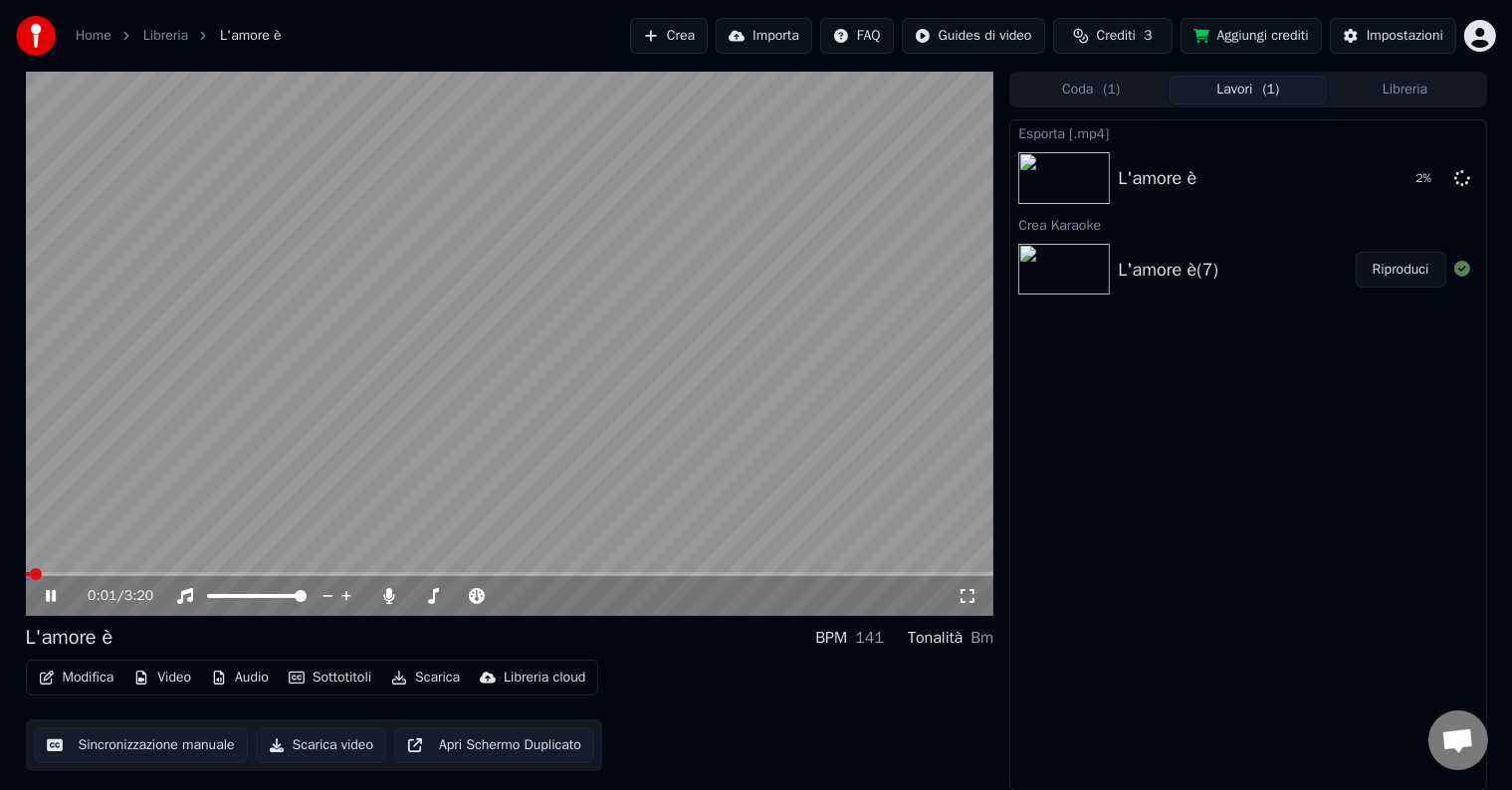 click at bounding box center [28, 574] 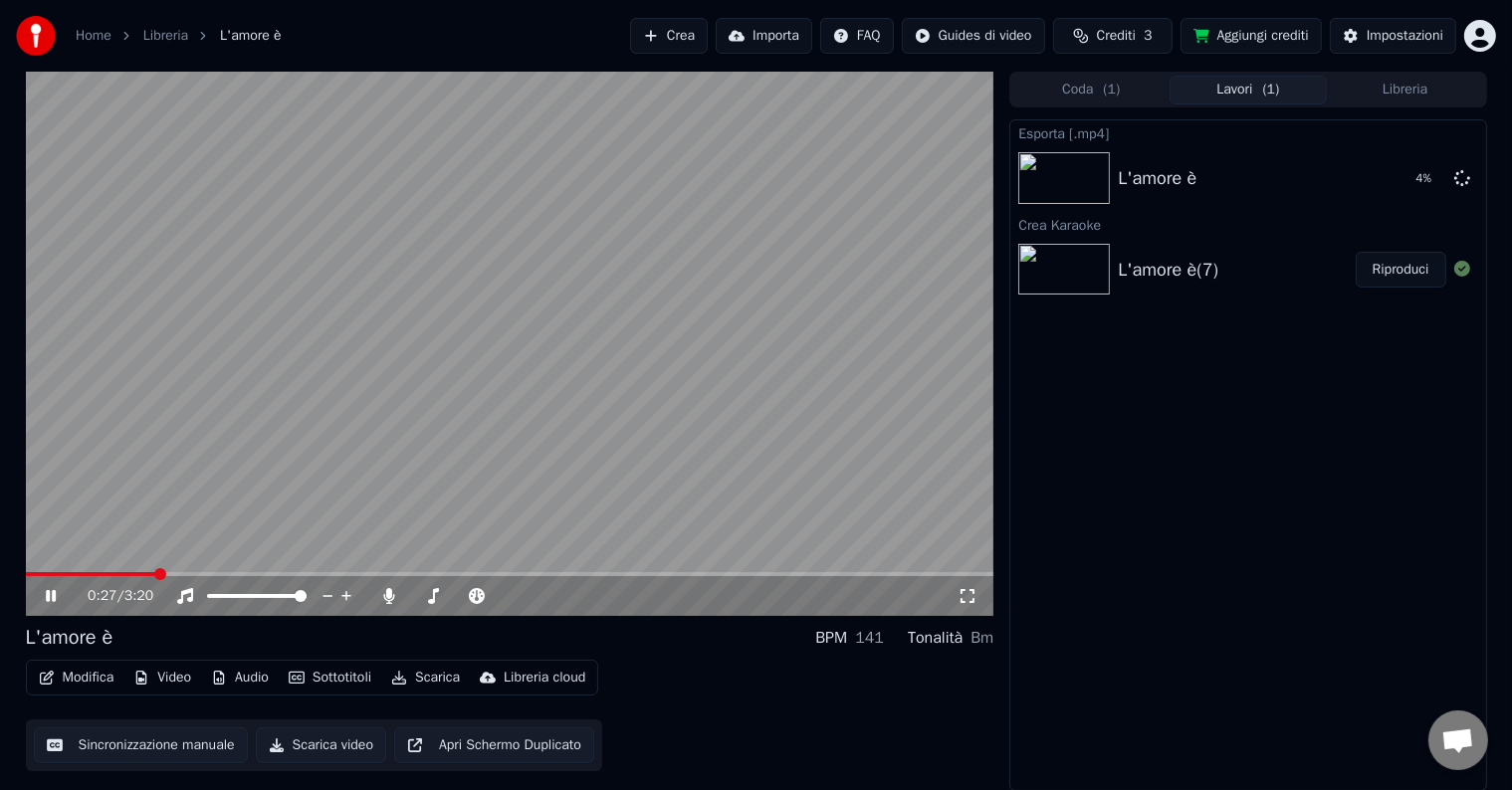 click at bounding box center [510, 574] 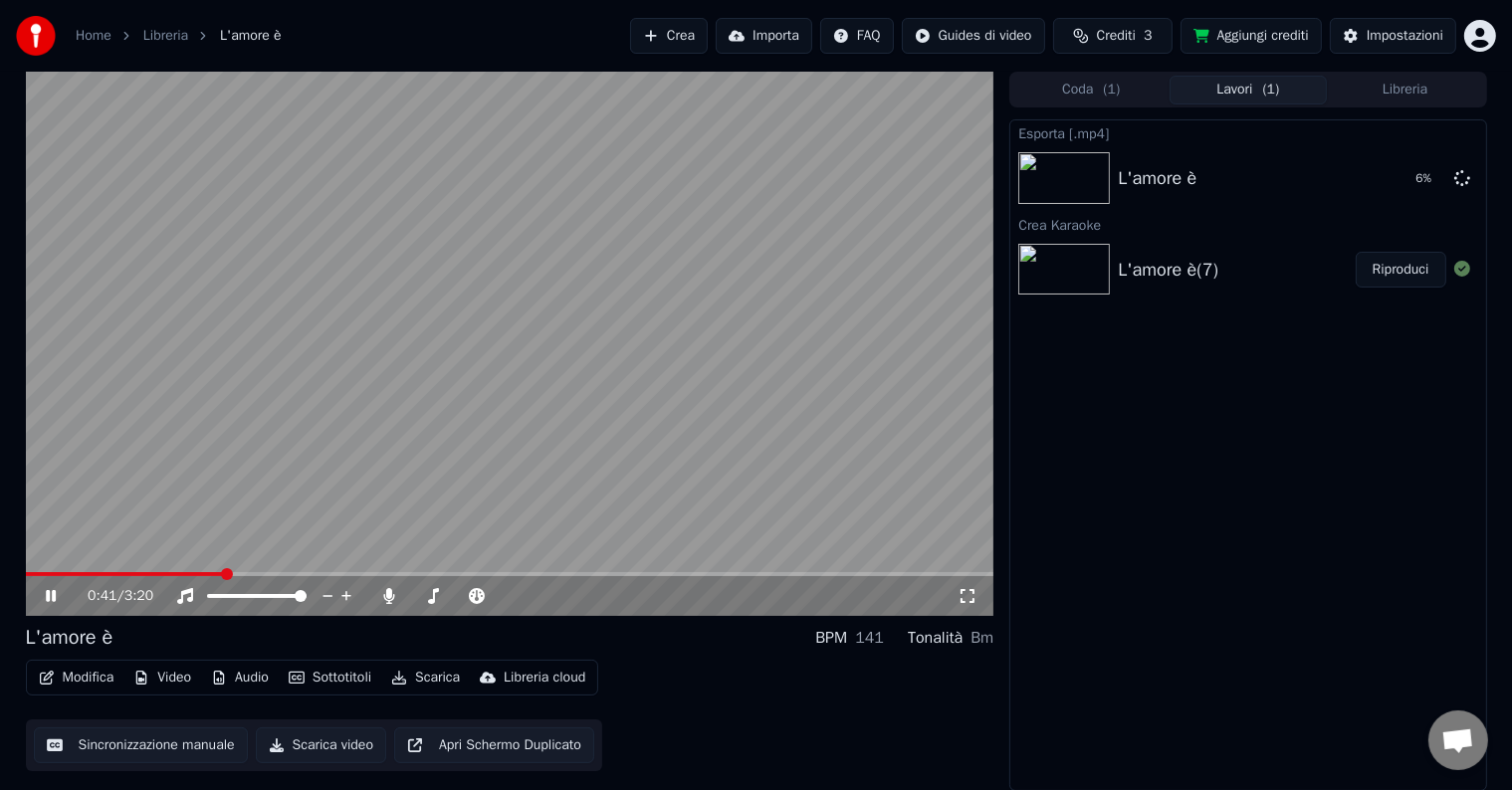 click at bounding box center [510, 574] 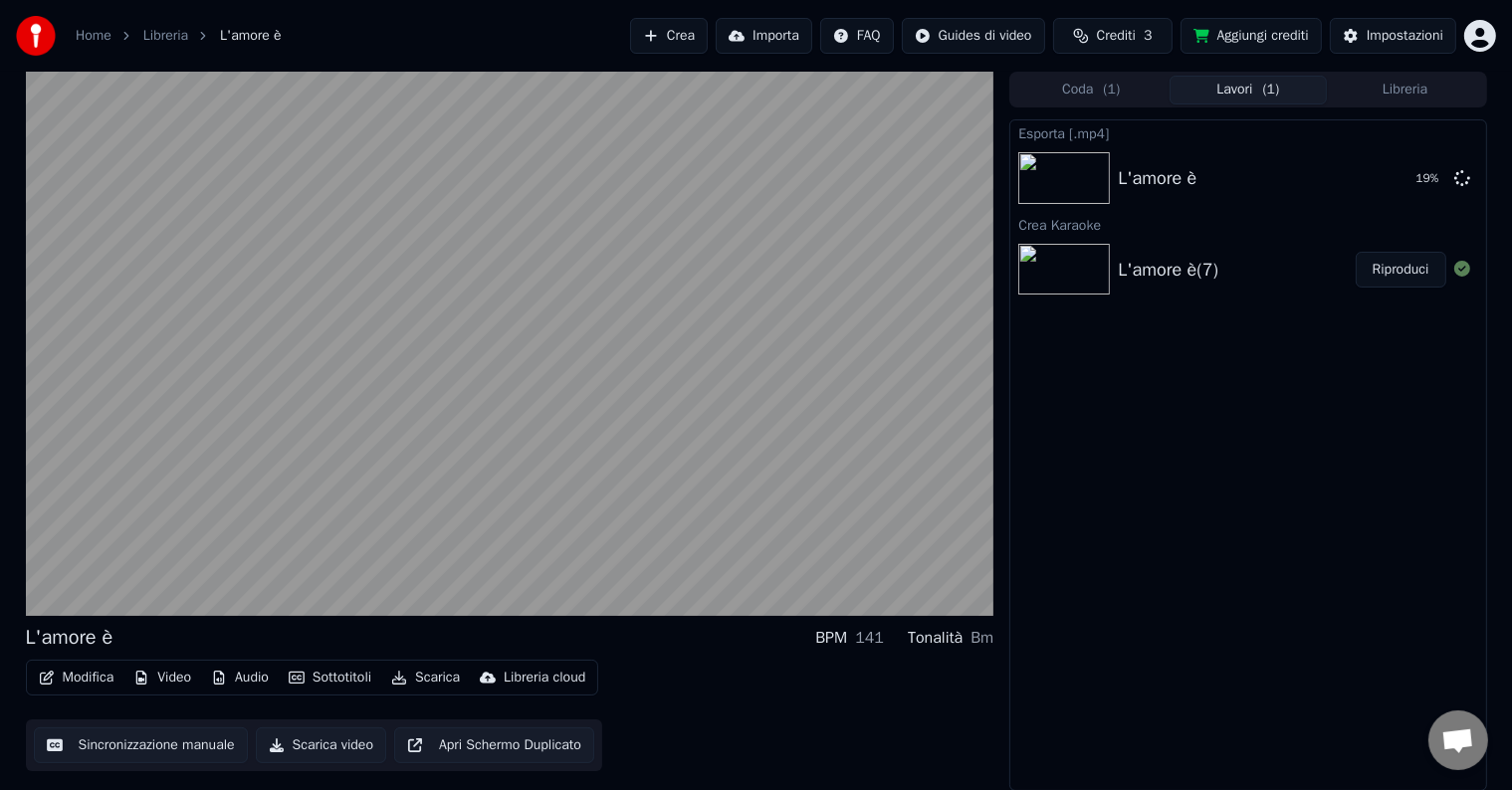 click on "Riproduci" at bounding box center (1401, 270) 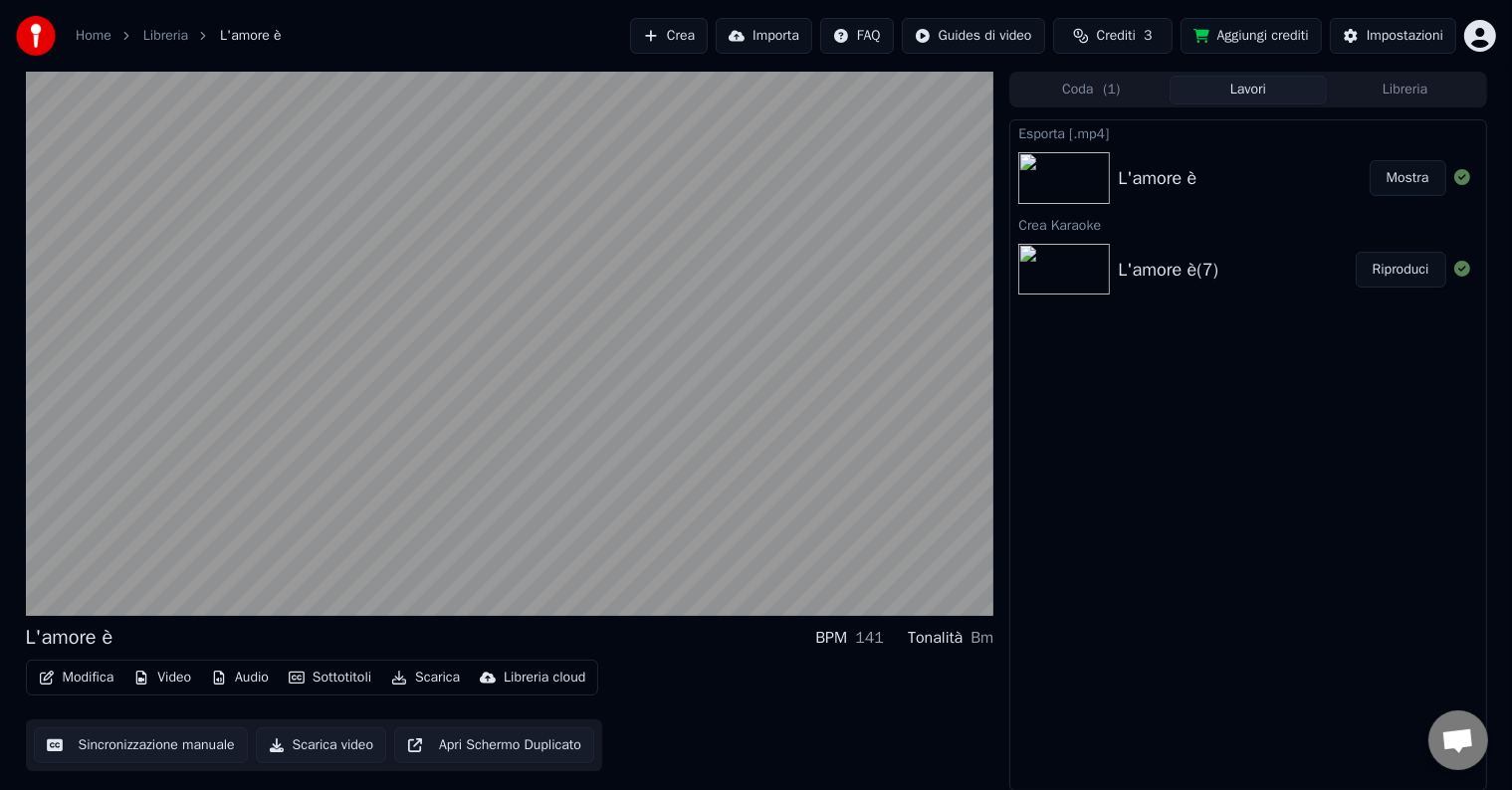 click on "Mostra" at bounding box center [1407, 178] 